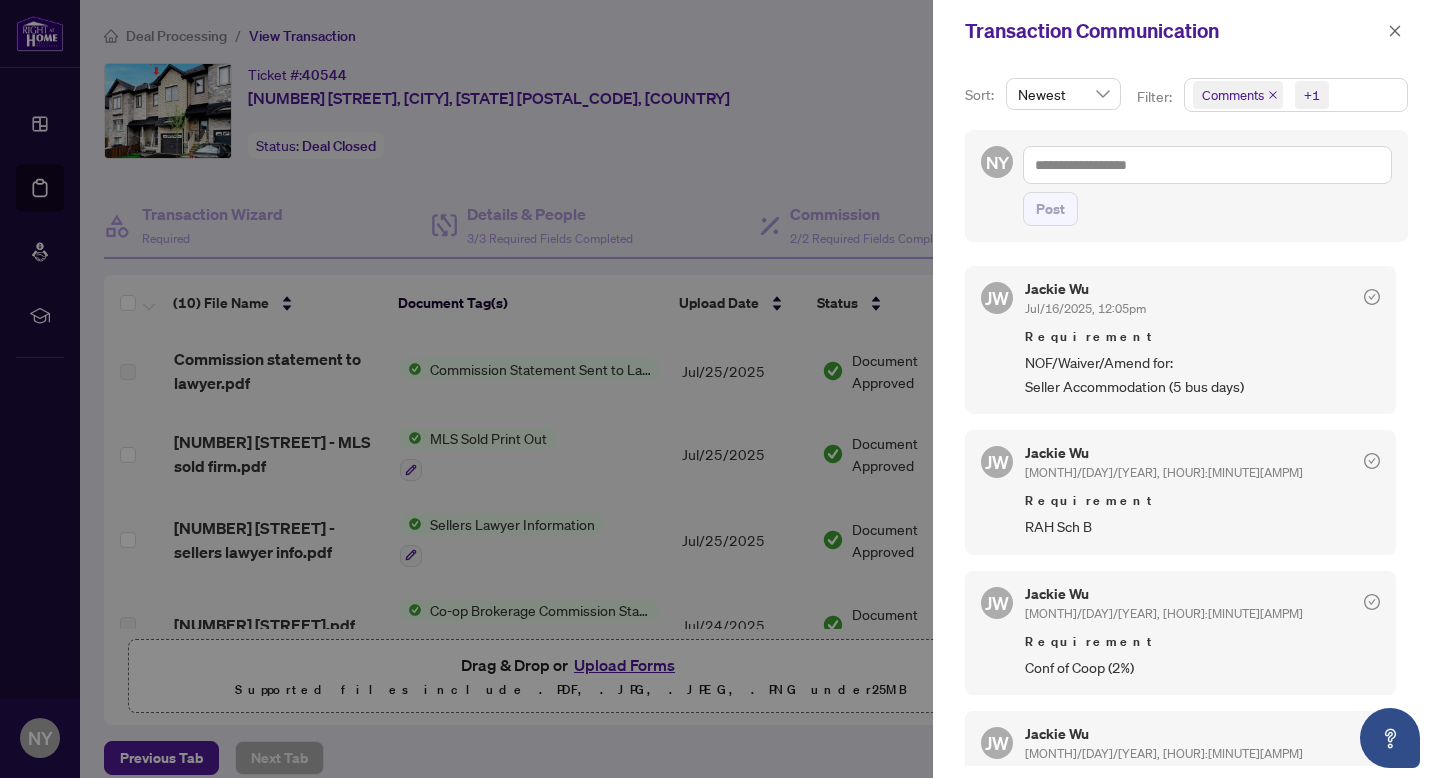 scroll, scrollTop: 0, scrollLeft: 0, axis: both 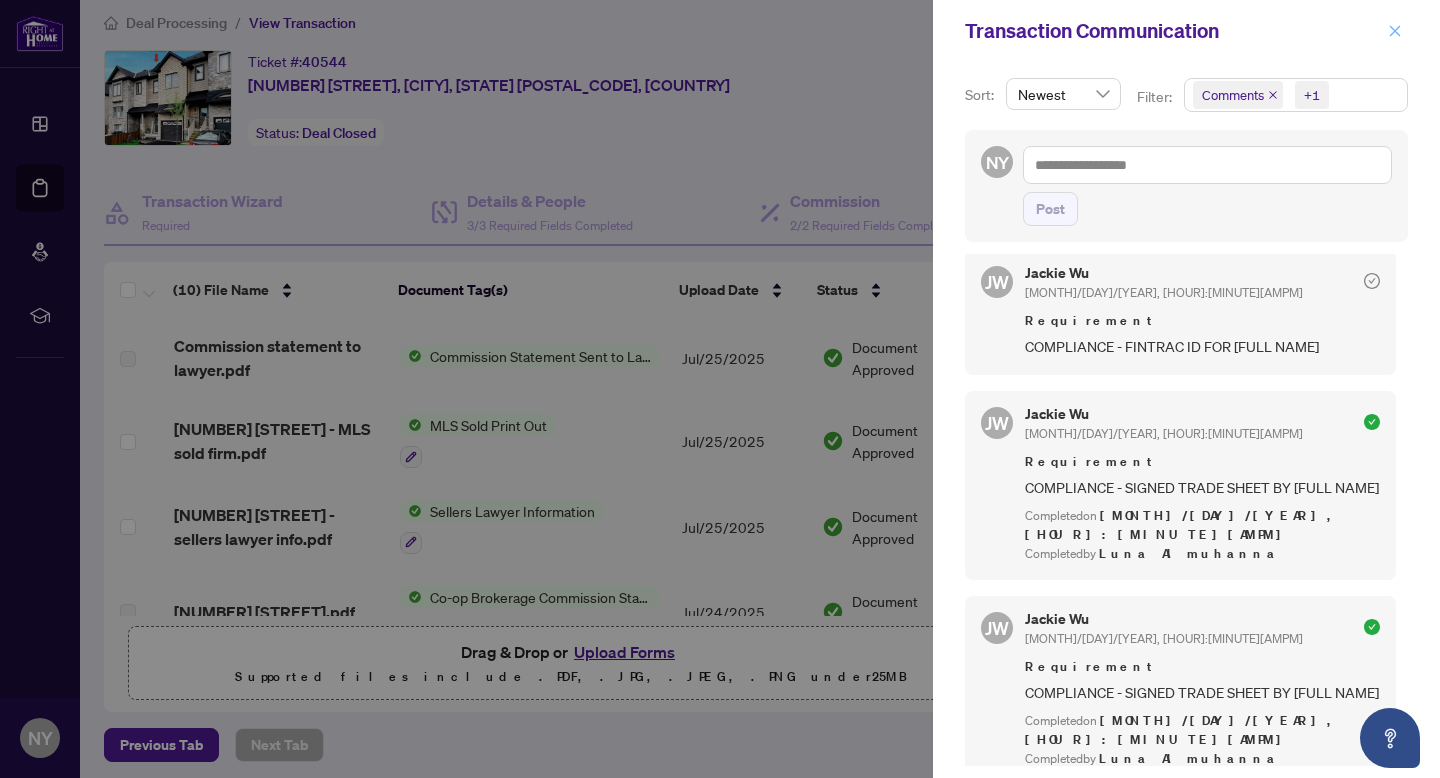 click 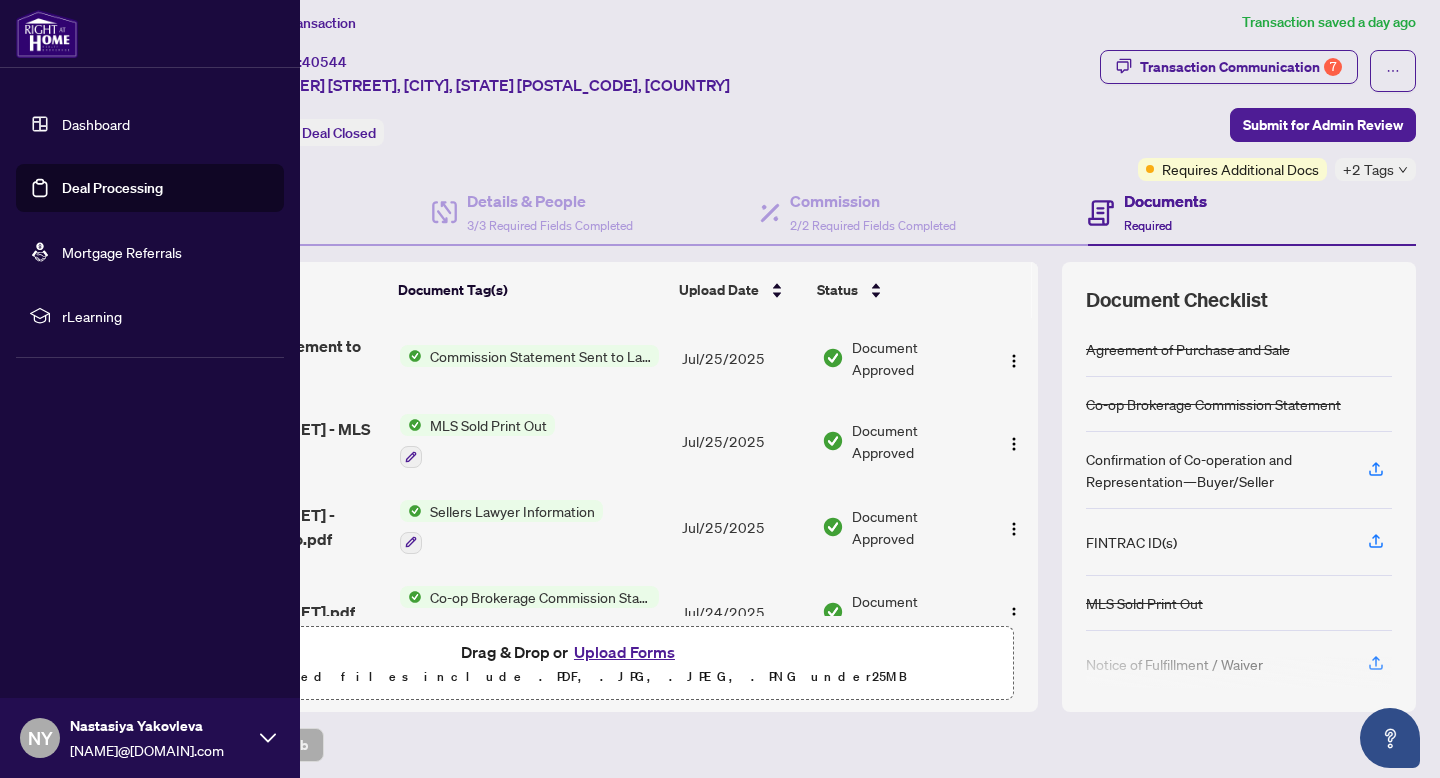 click at bounding box center [47, 34] 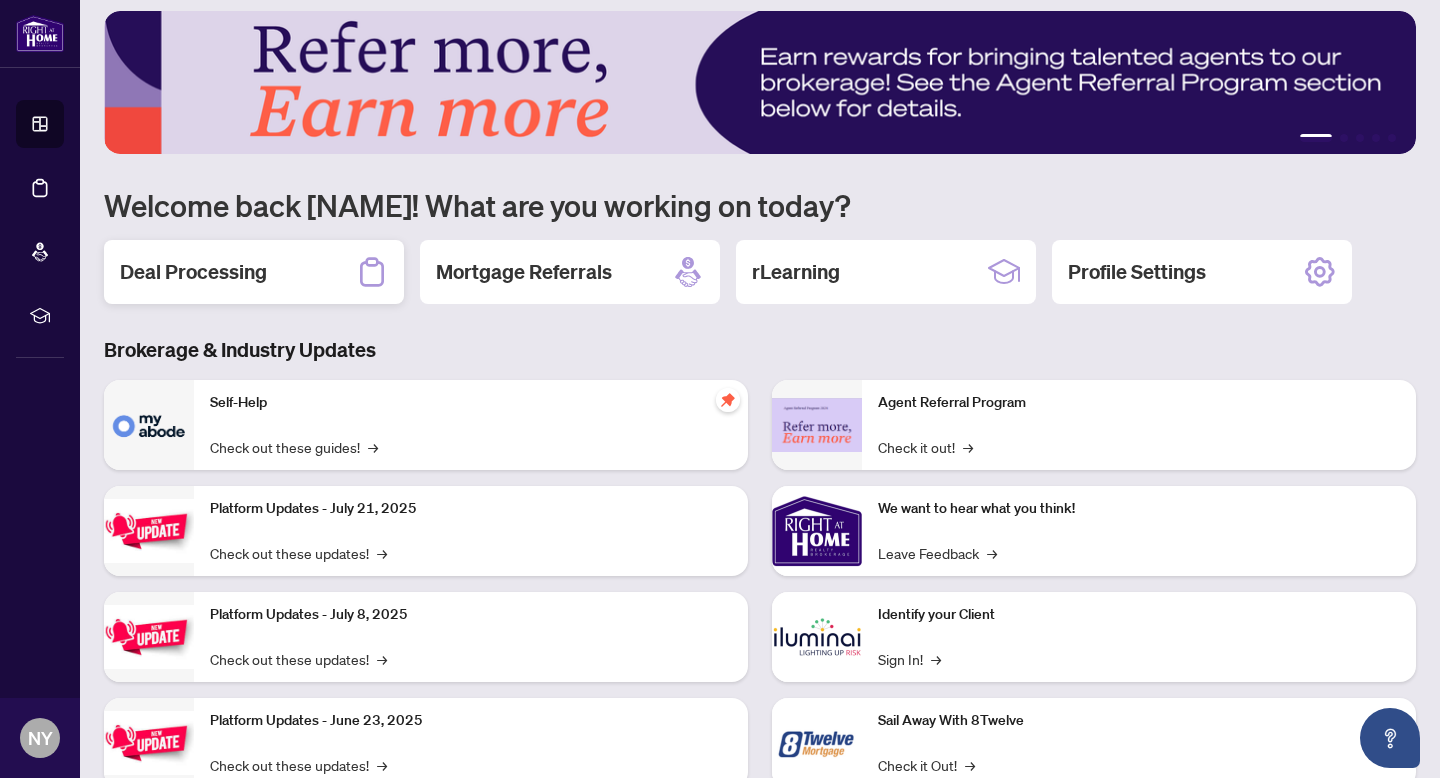 click on "Deal Processing" at bounding box center (254, 272) 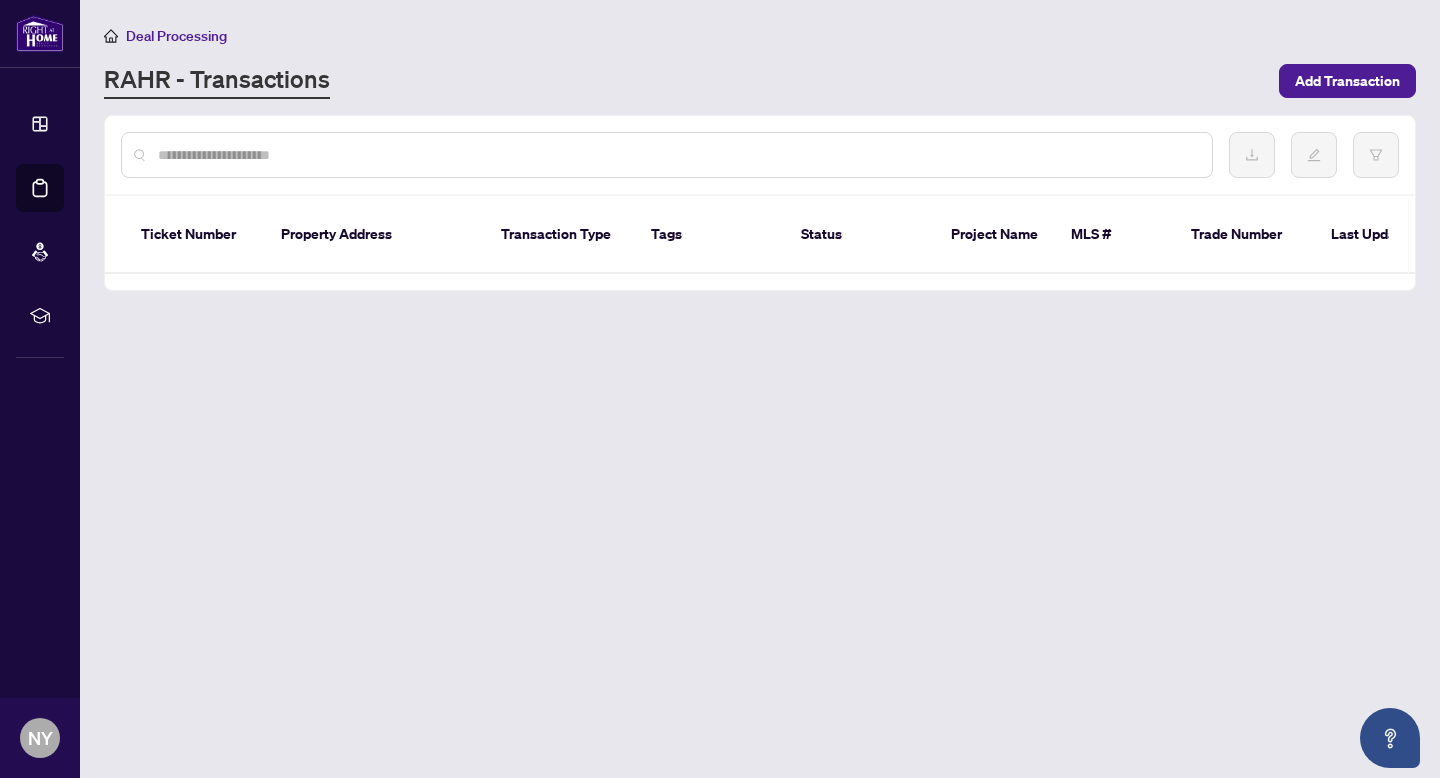 scroll, scrollTop: 0, scrollLeft: 0, axis: both 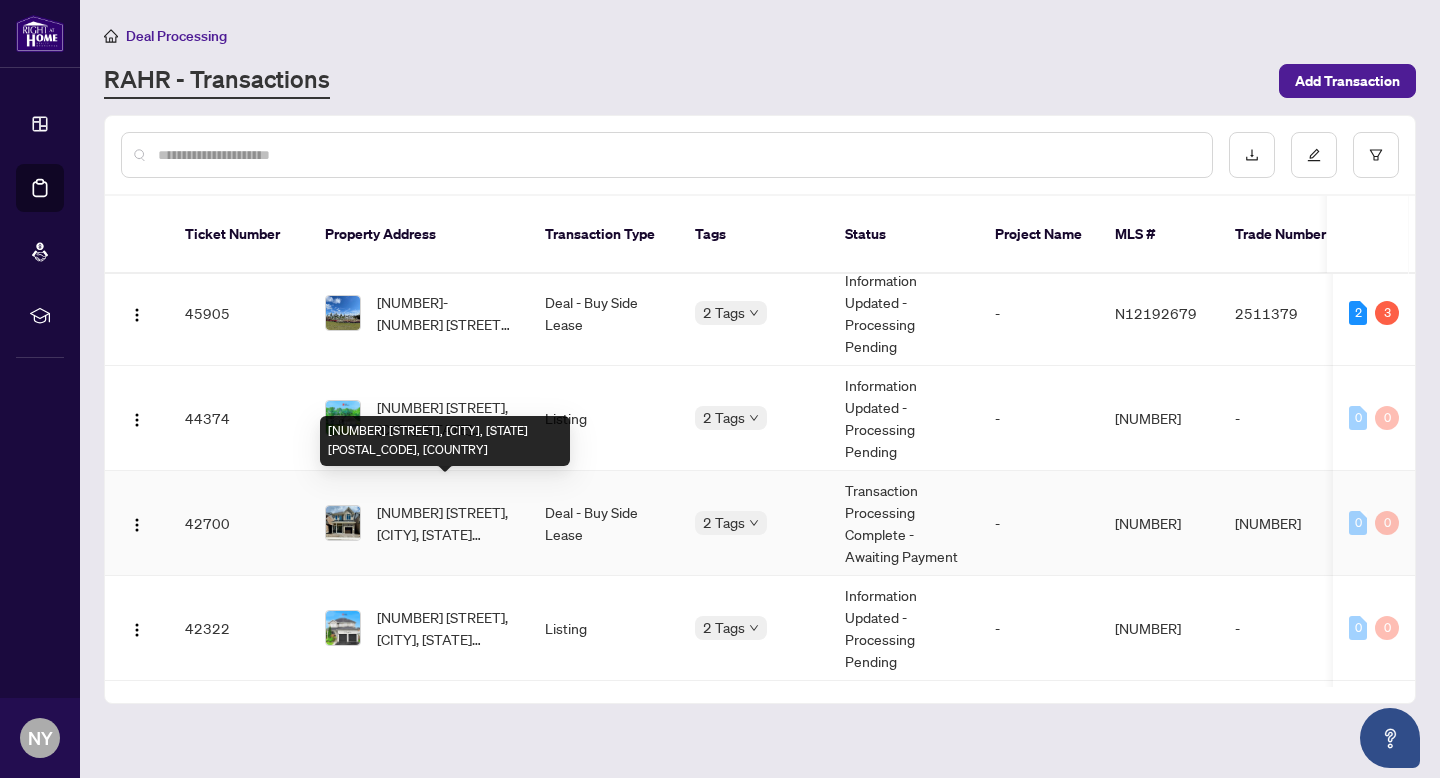 click on "[NUMBER] [STREET], [CITY], [STATE] [POSTAL_CODE], [COUNTRY]" at bounding box center [445, 523] 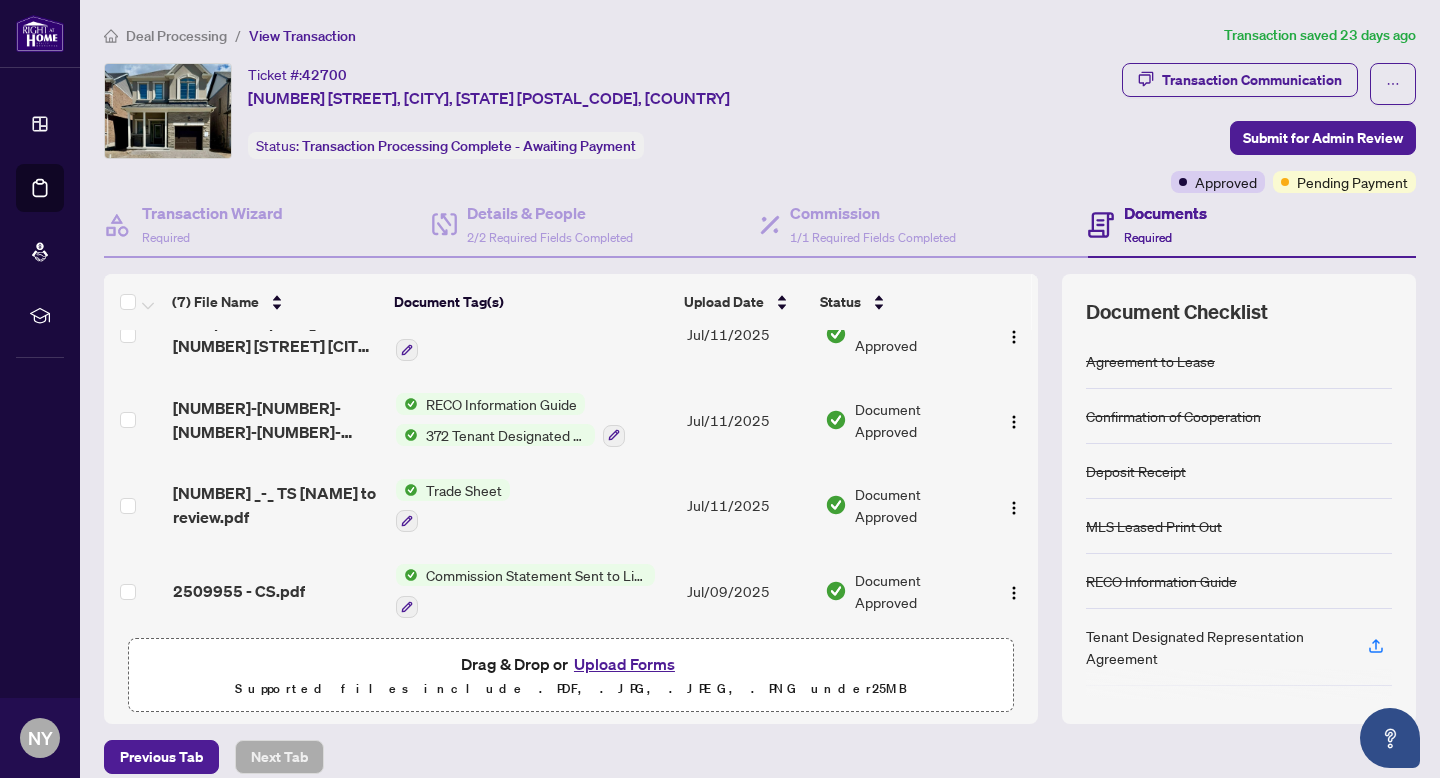 scroll, scrollTop: 0, scrollLeft: 0, axis: both 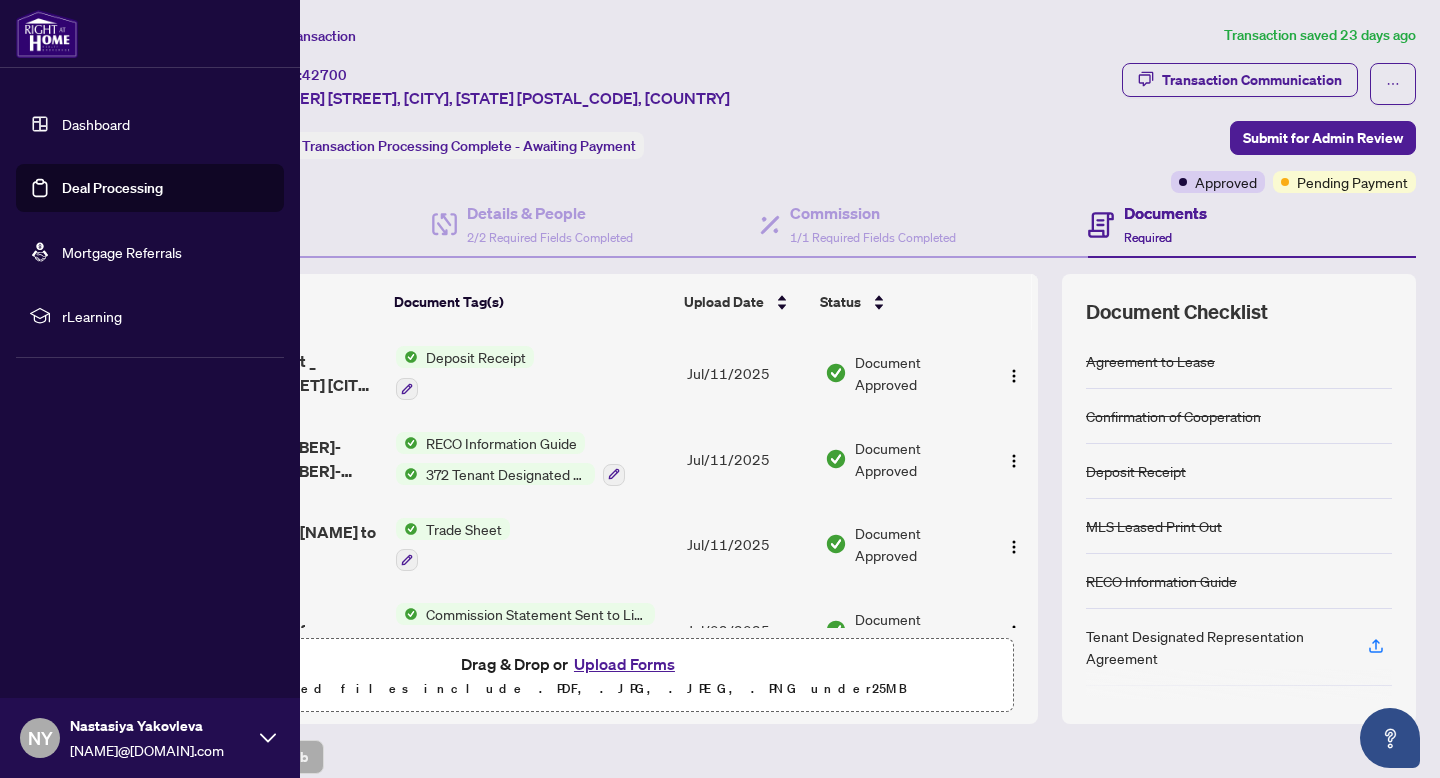 click at bounding box center (47, 34) 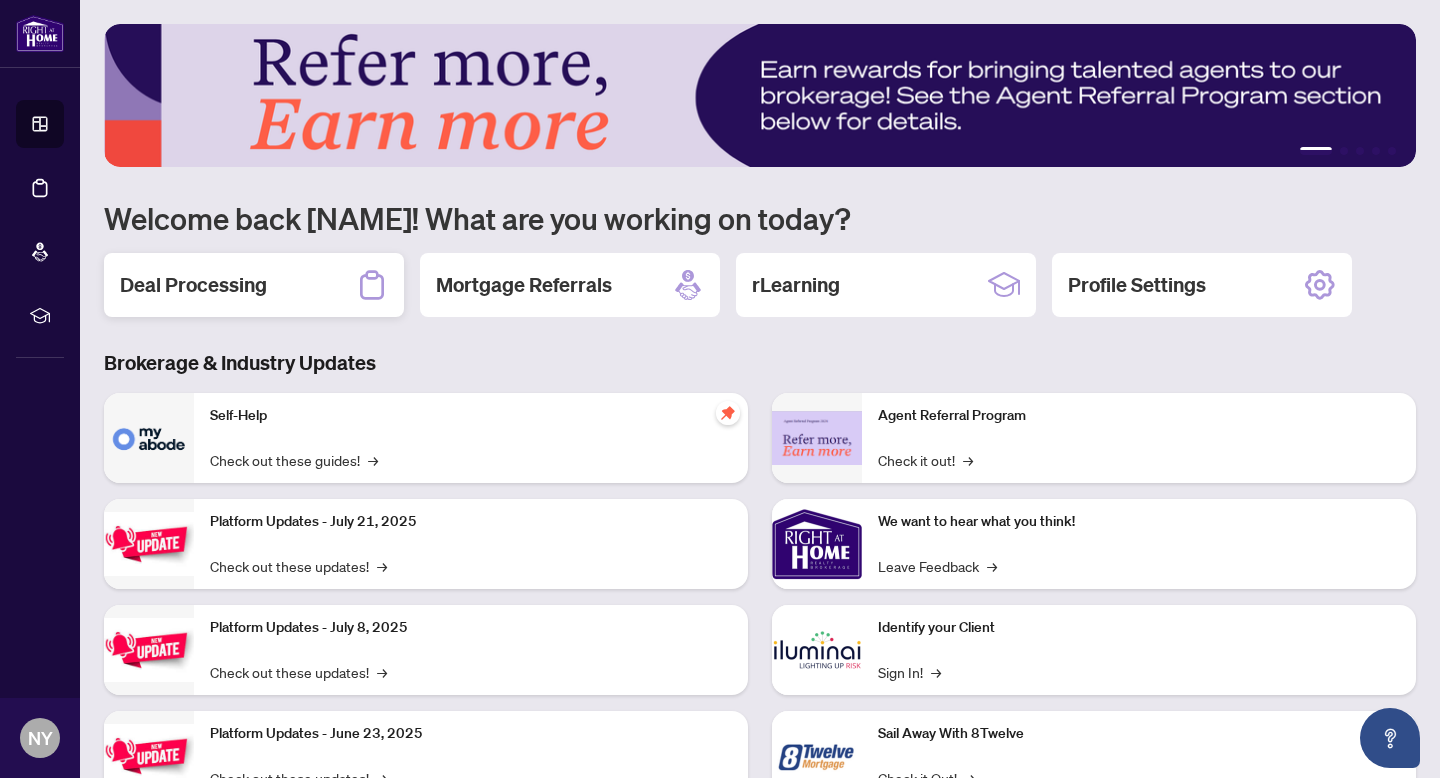 click on "Deal Processing" at bounding box center (254, 285) 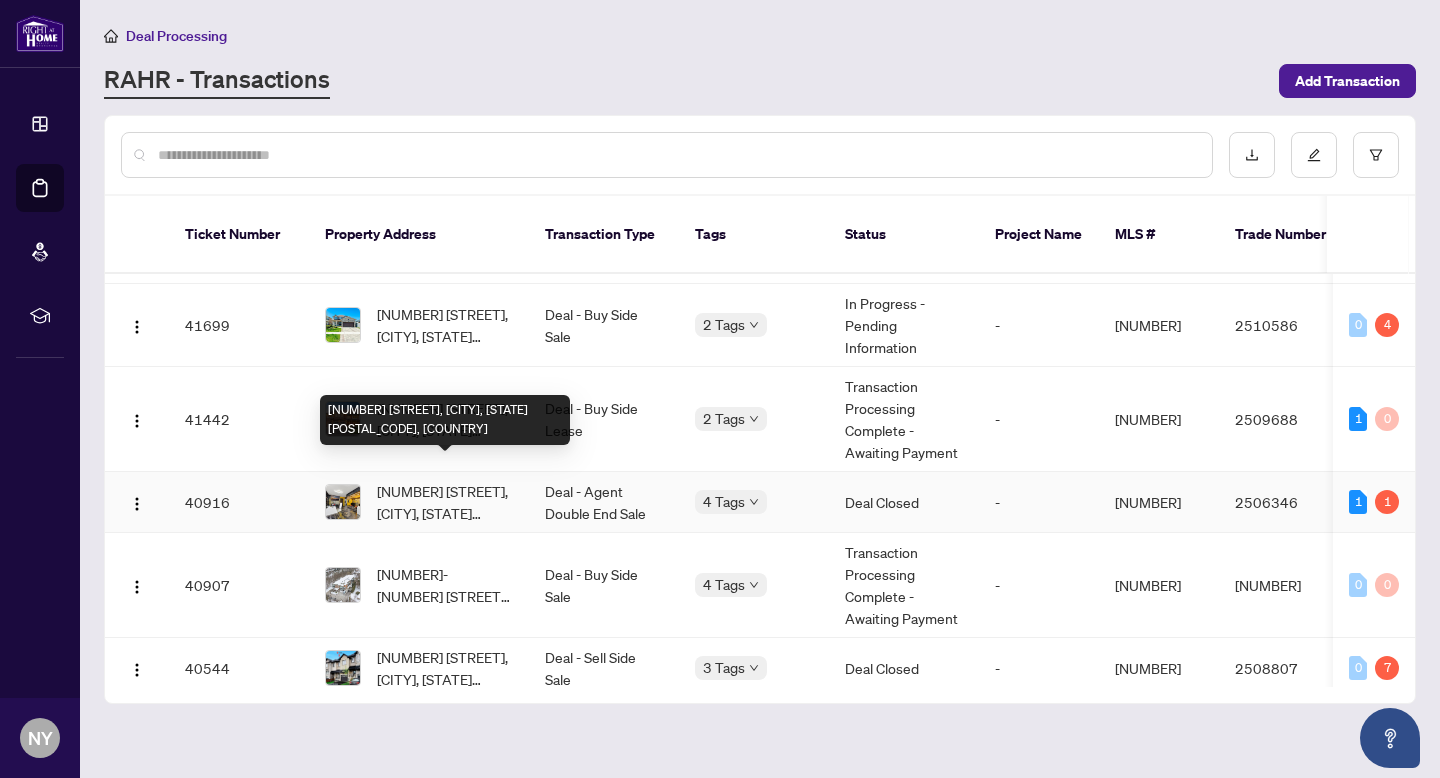 scroll, scrollTop: 618, scrollLeft: 0, axis: vertical 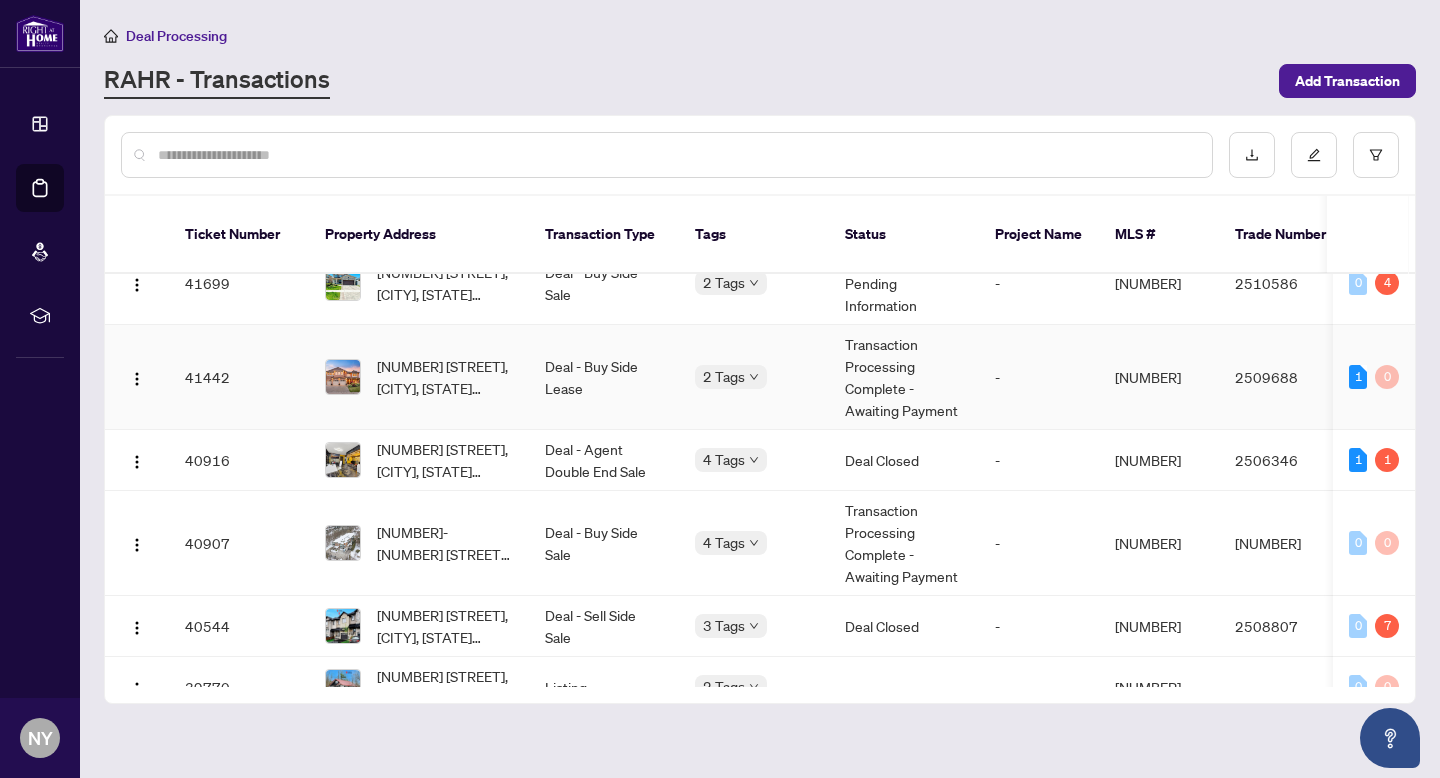 click on "[NUMBER] [STREET], [CITY], [STATE] [POSTAL_CODE], [COUNTRY]" at bounding box center [445, 377] 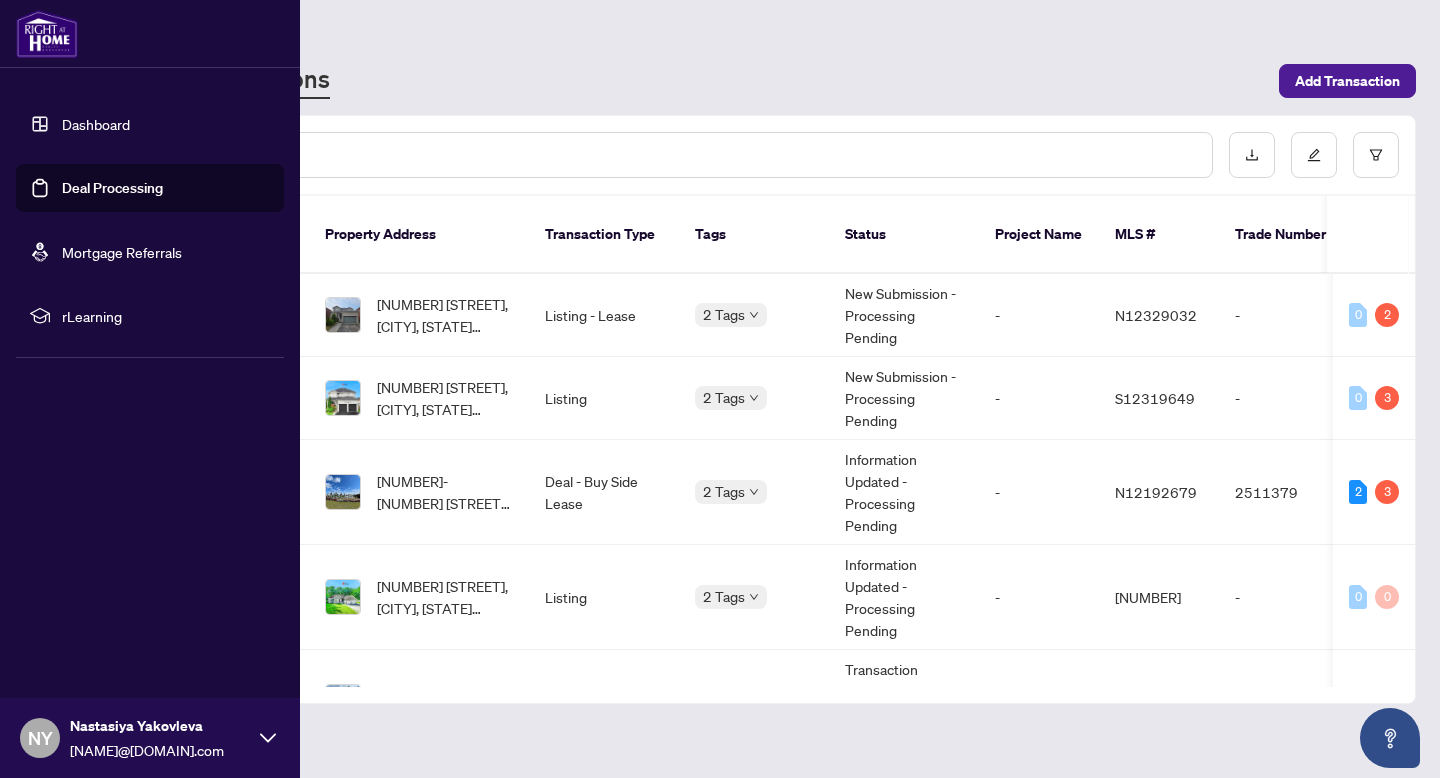 click at bounding box center (47, 34) 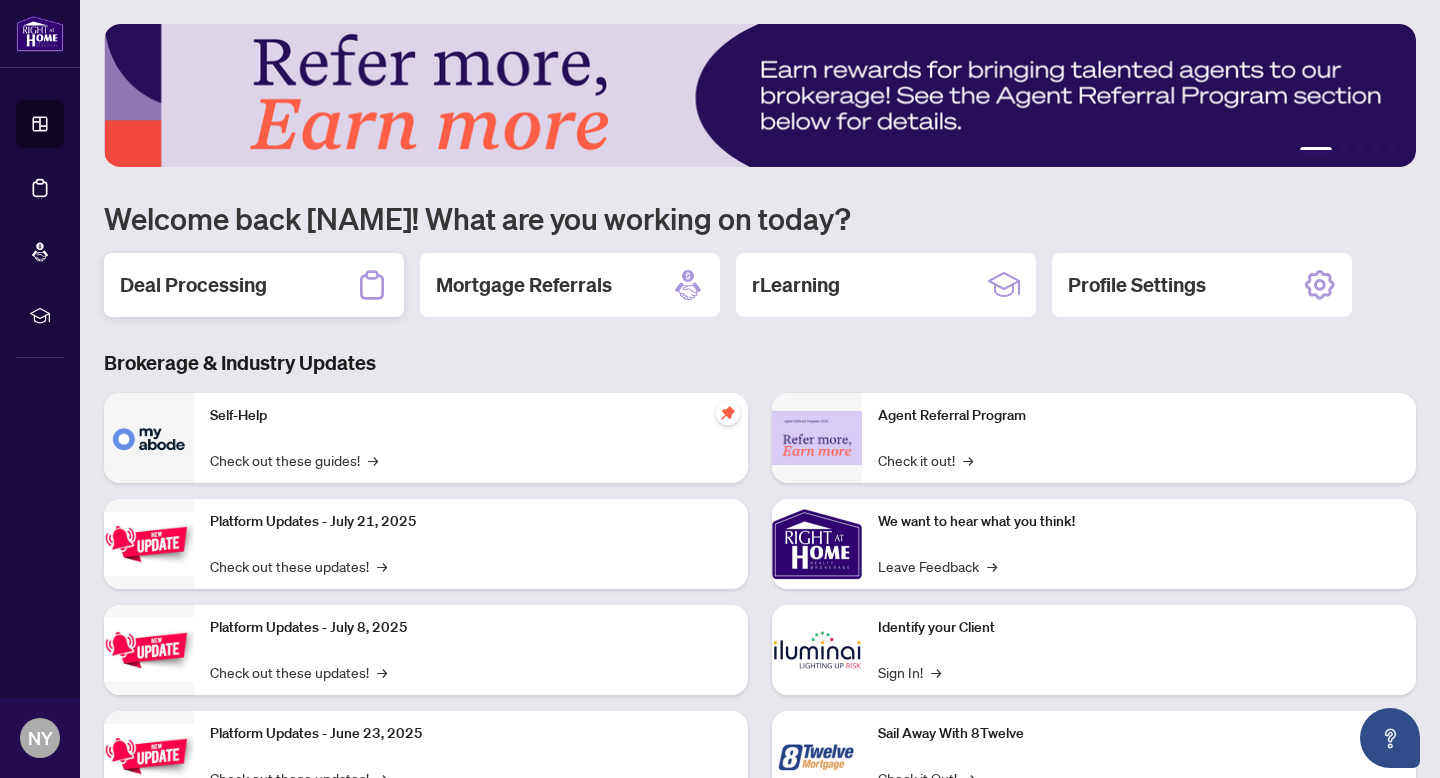 click on "Deal Processing" at bounding box center (254, 285) 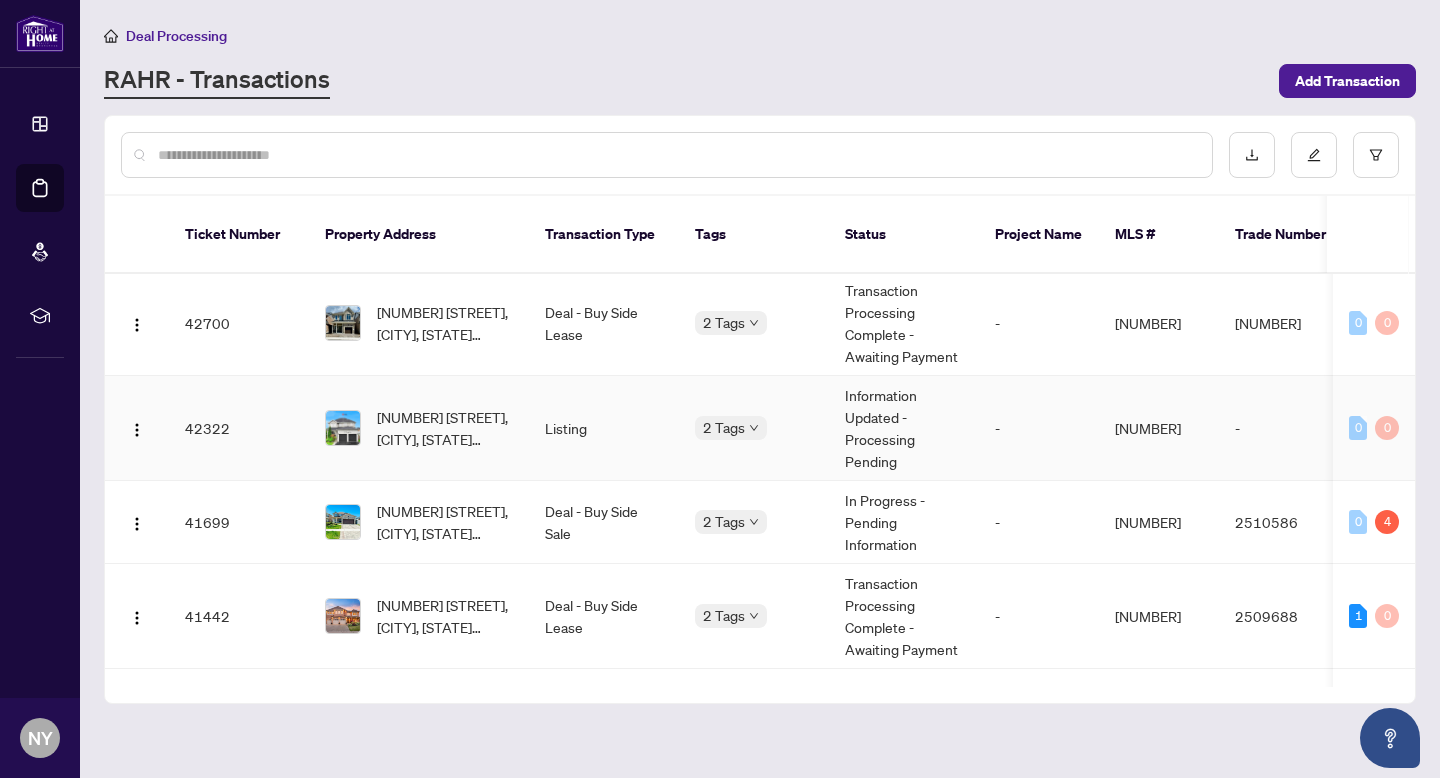scroll, scrollTop: 393, scrollLeft: 0, axis: vertical 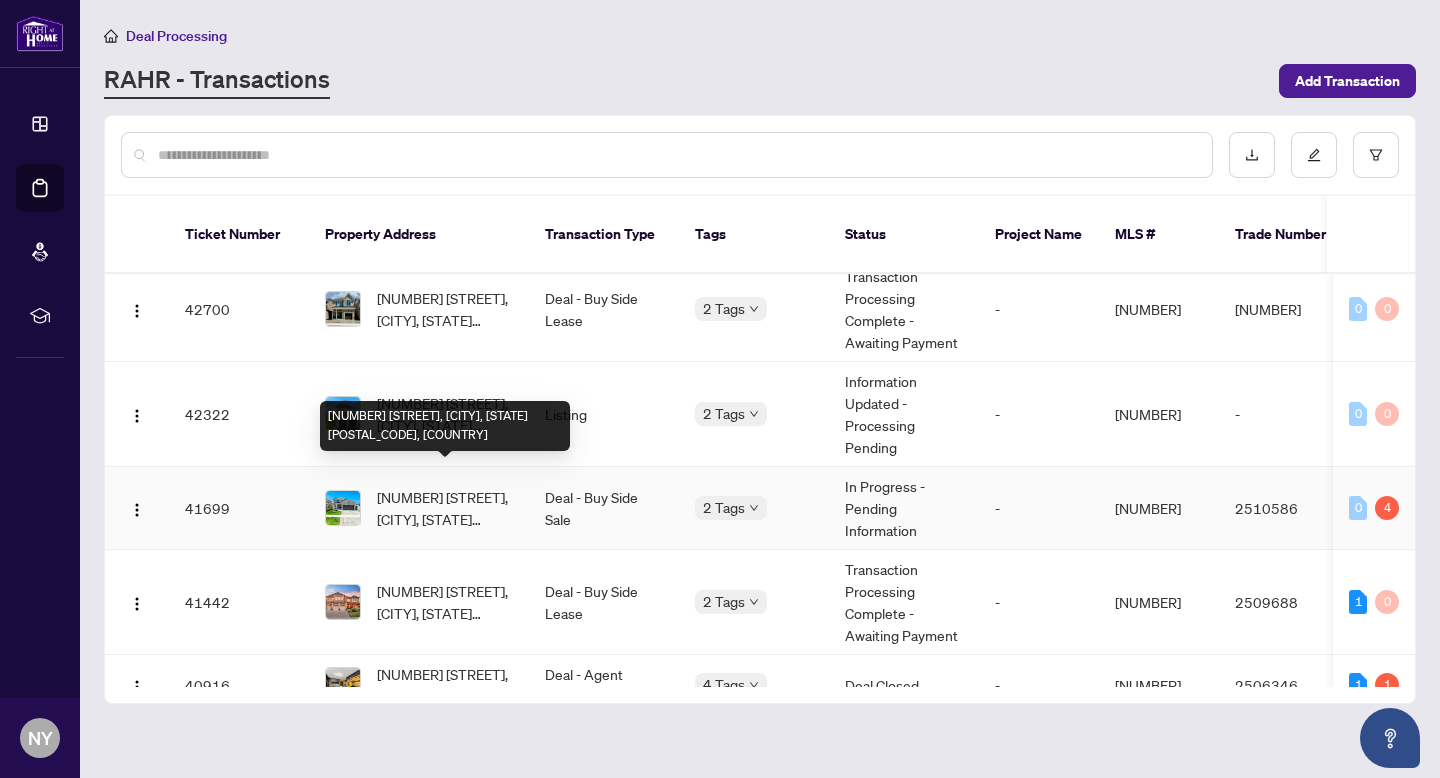 click on "[NUMBER] [STREET], [CITY], [STATE] [POSTAL_CODE], [COUNTRY]" at bounding box center [445, 508] 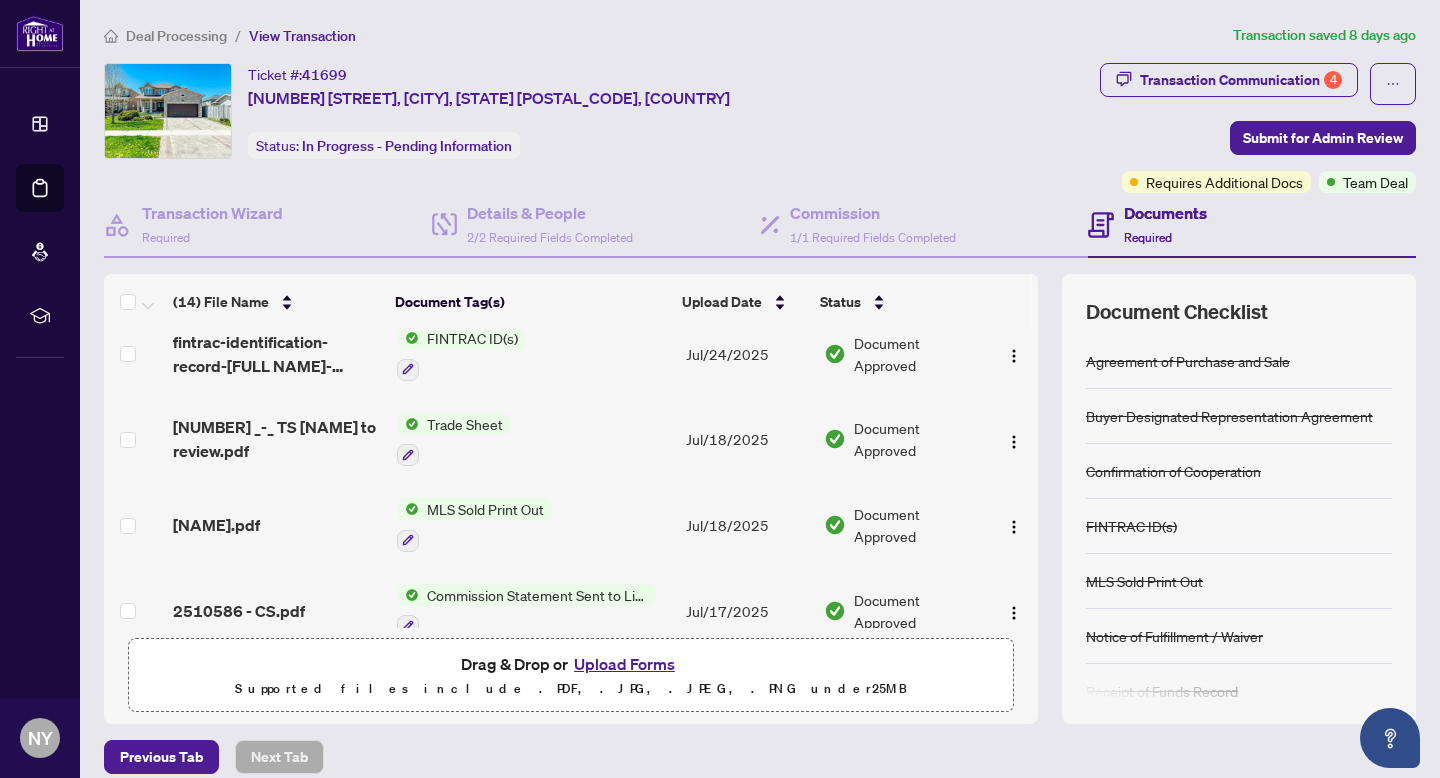 scroll, scrollTop: 886, scrollLeft: 0, axis: vertical 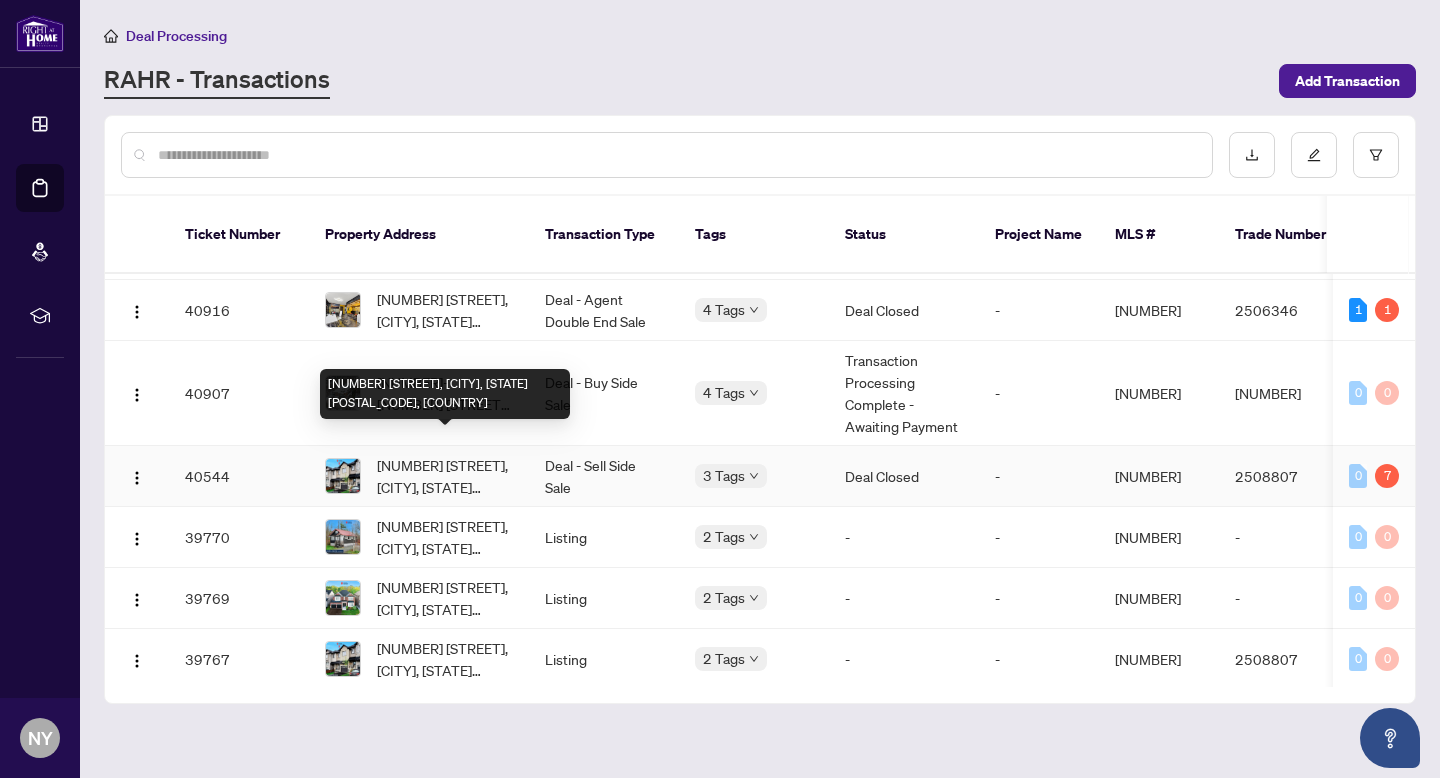 click on "[NUMBER] [STREET], [CITY], [STATE] [POSTAL_CODE], [COUNTRY]" at bounding box center [445, 476] 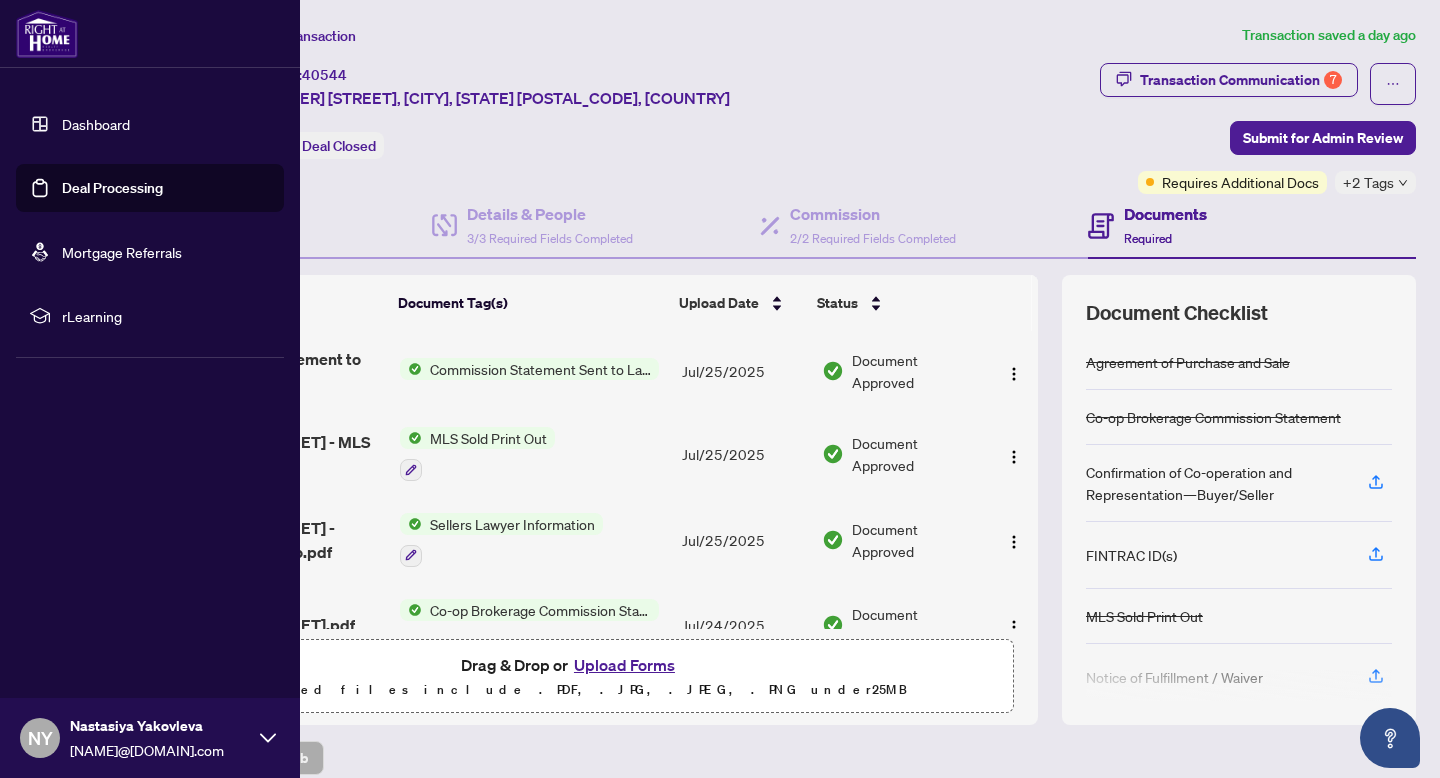 click at bounding box center (47, 34) 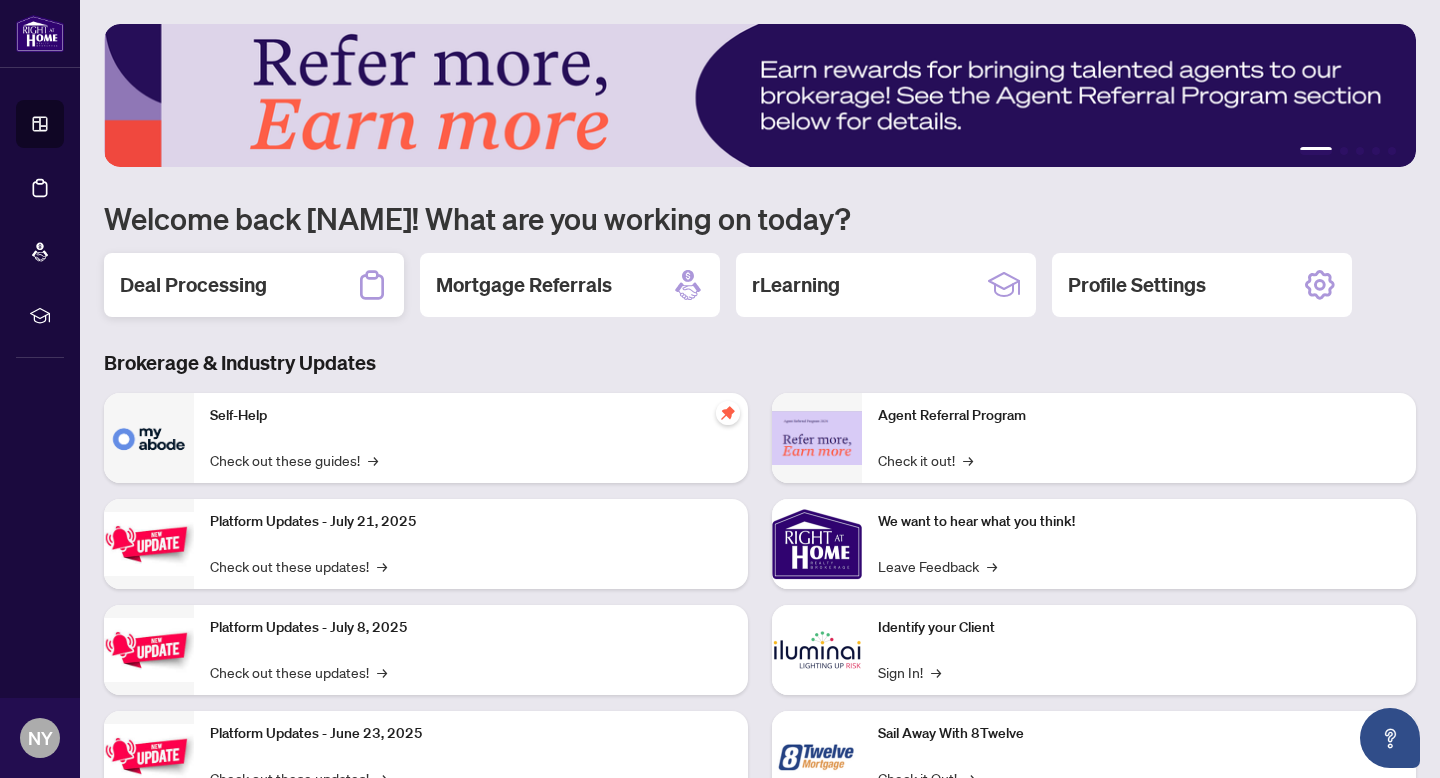click on "Deal Processing" at bounding box center (254, 285) 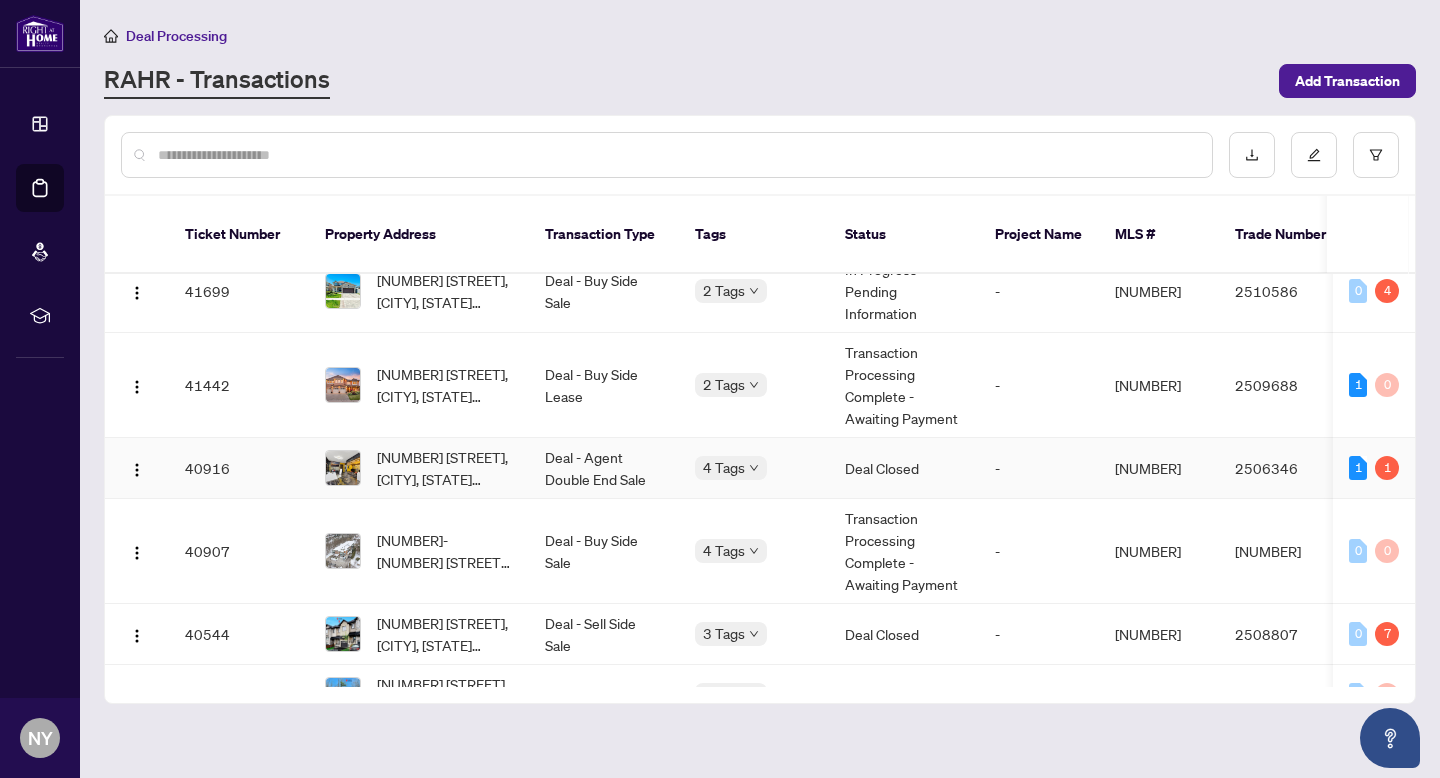 scroll, scrollTop: 666, scrollLeft: 0, axis: vertical 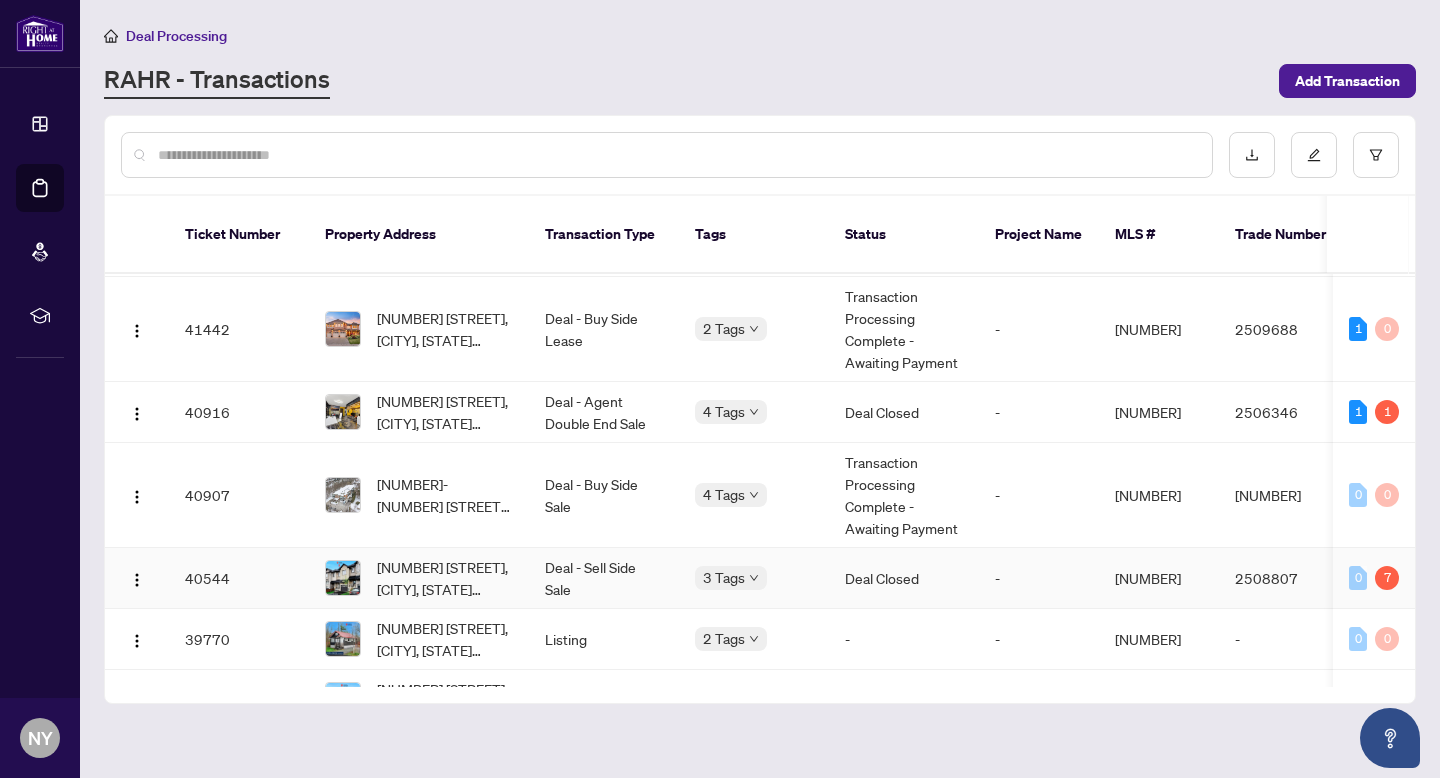 click on "[NUMBER] [STREET], [CITY], [STATE] [POSTAL_CODE], [COUNTRY]" at bounding box center (445, 578) 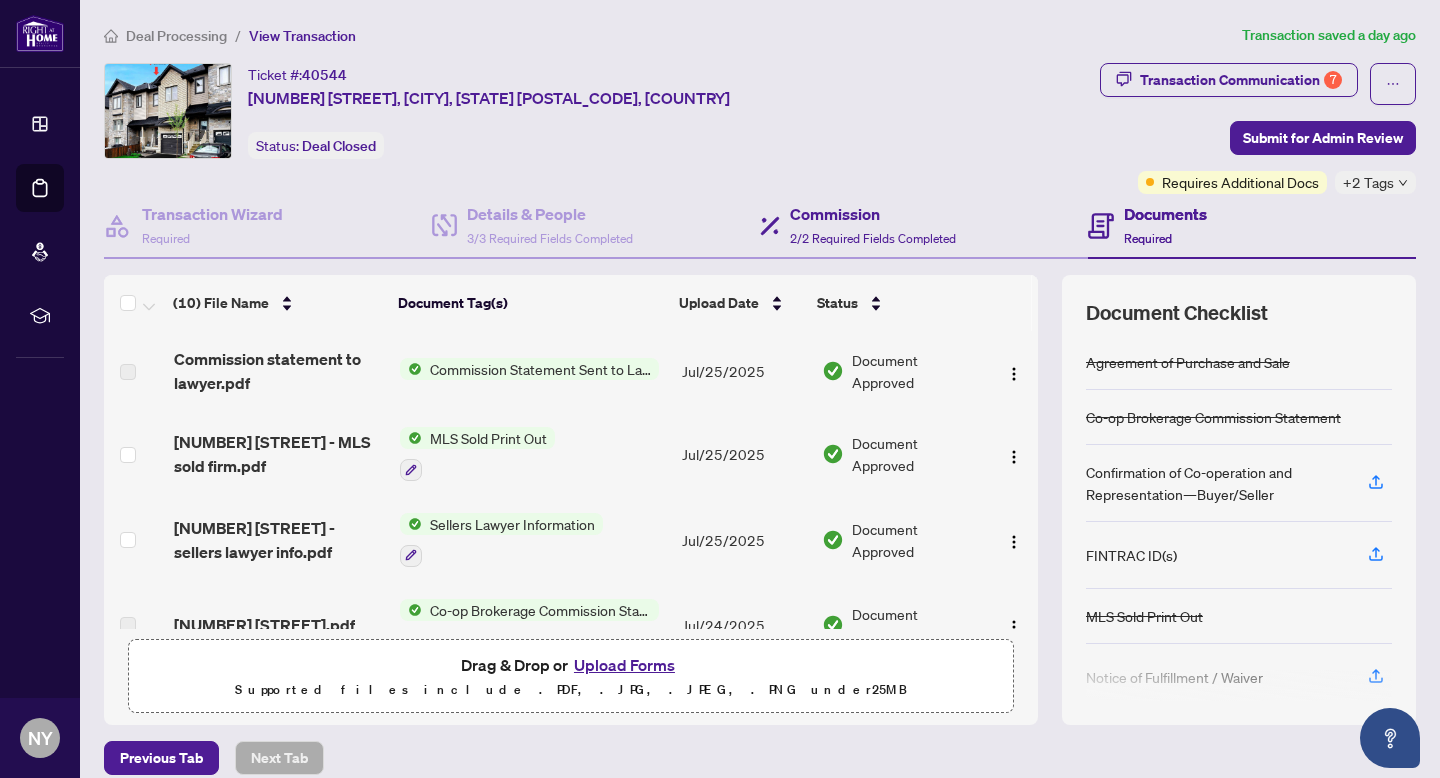 scroll, scrollTop: 89, scrollLeft: 0, axis: vertical 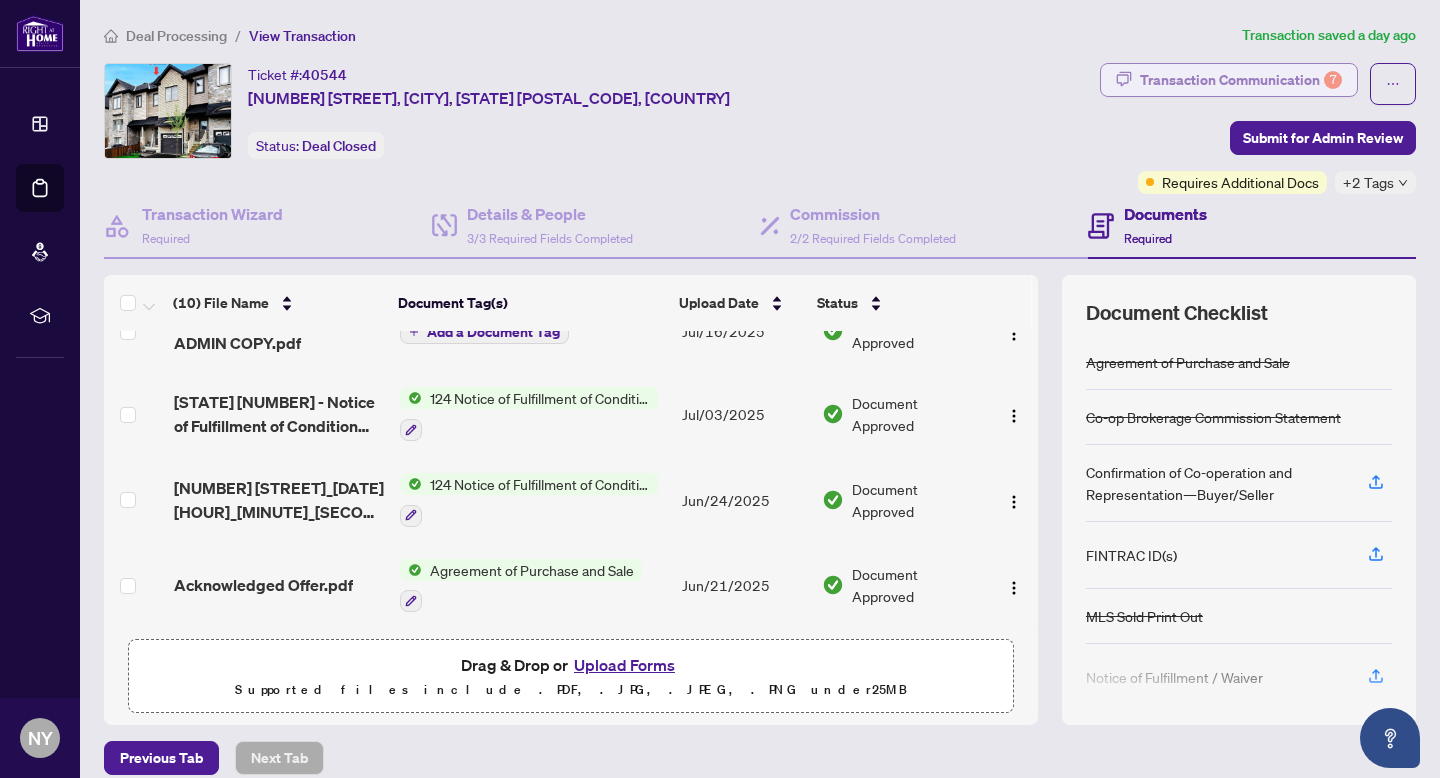 click on "Transaction Communication 7" at bounding box center (1241, 80) 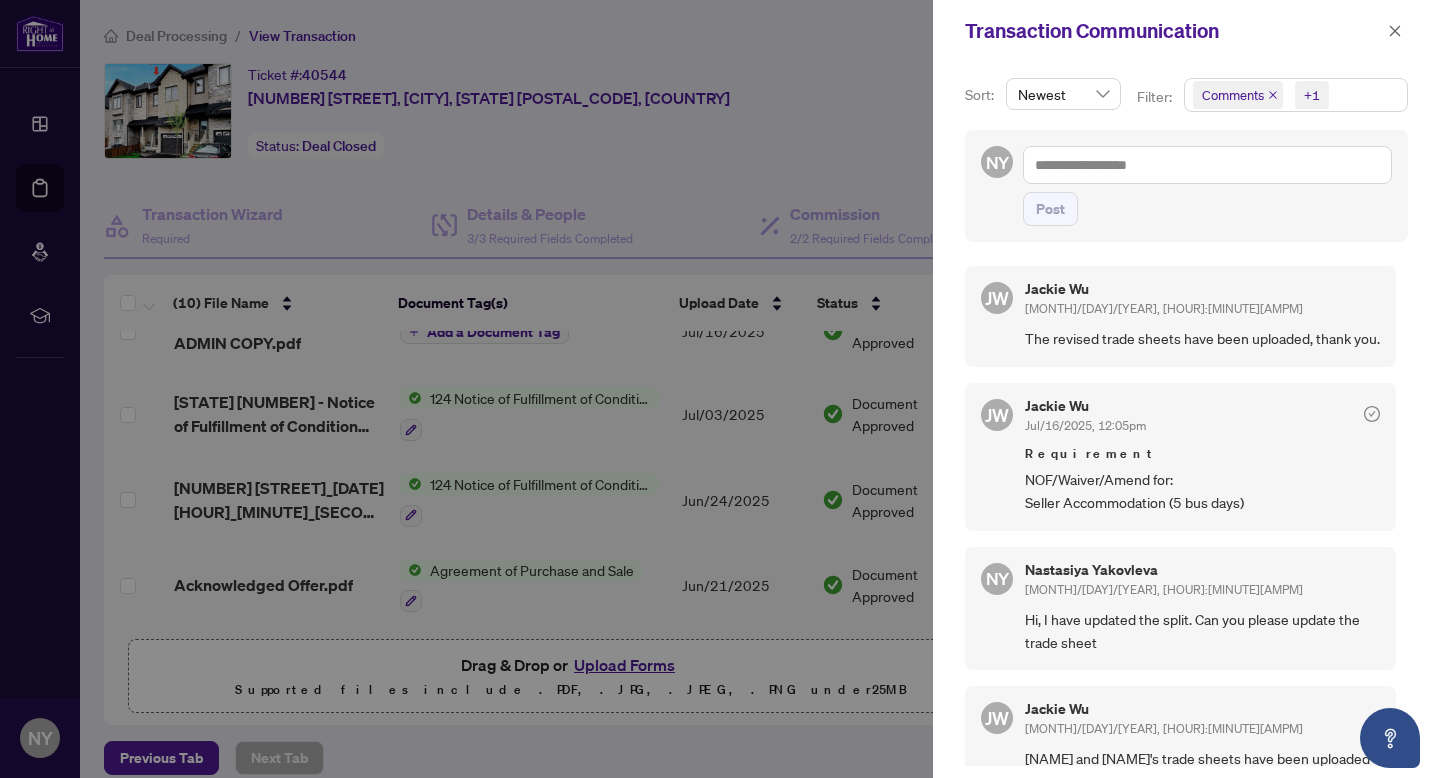 click 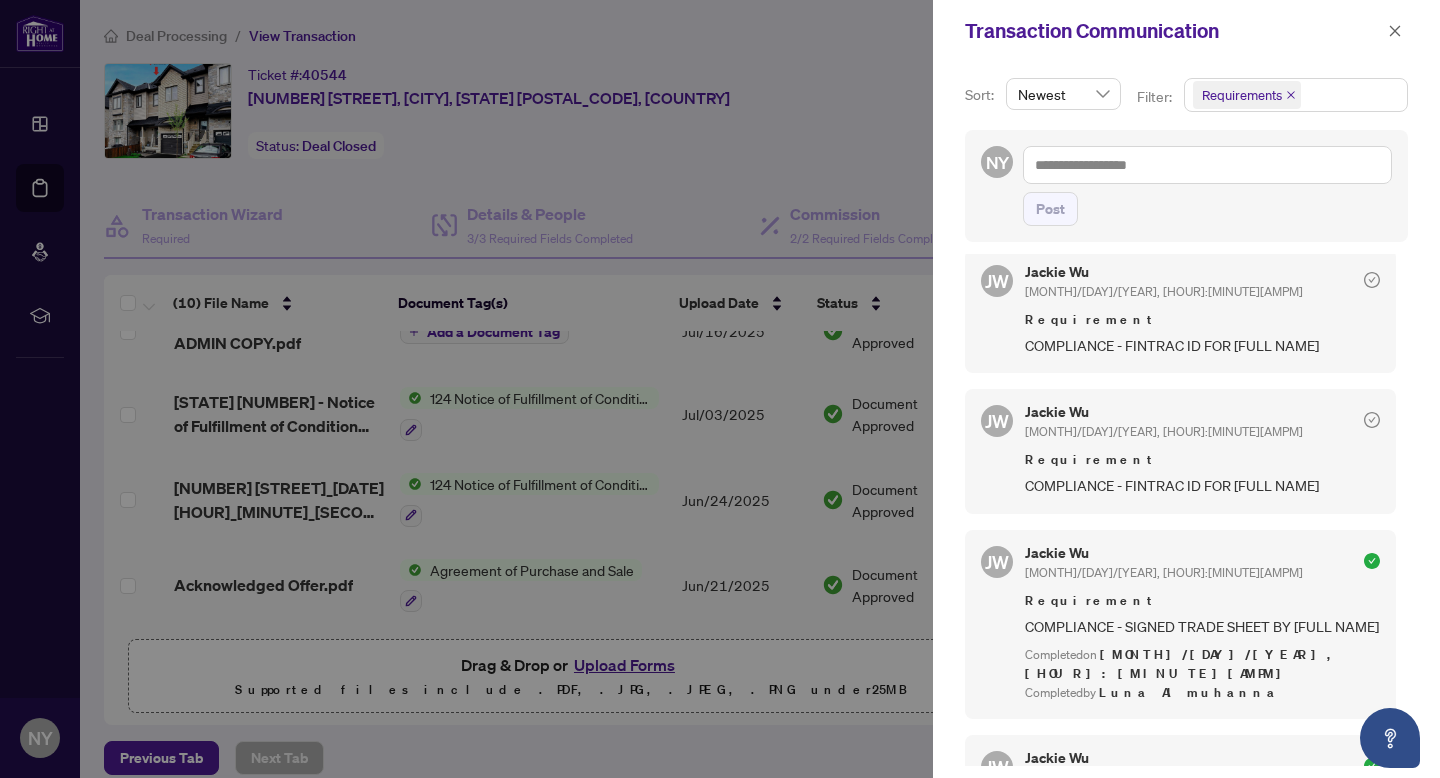 scroll, scrollTop: 751, scrollLeft: 0, axis: vertical 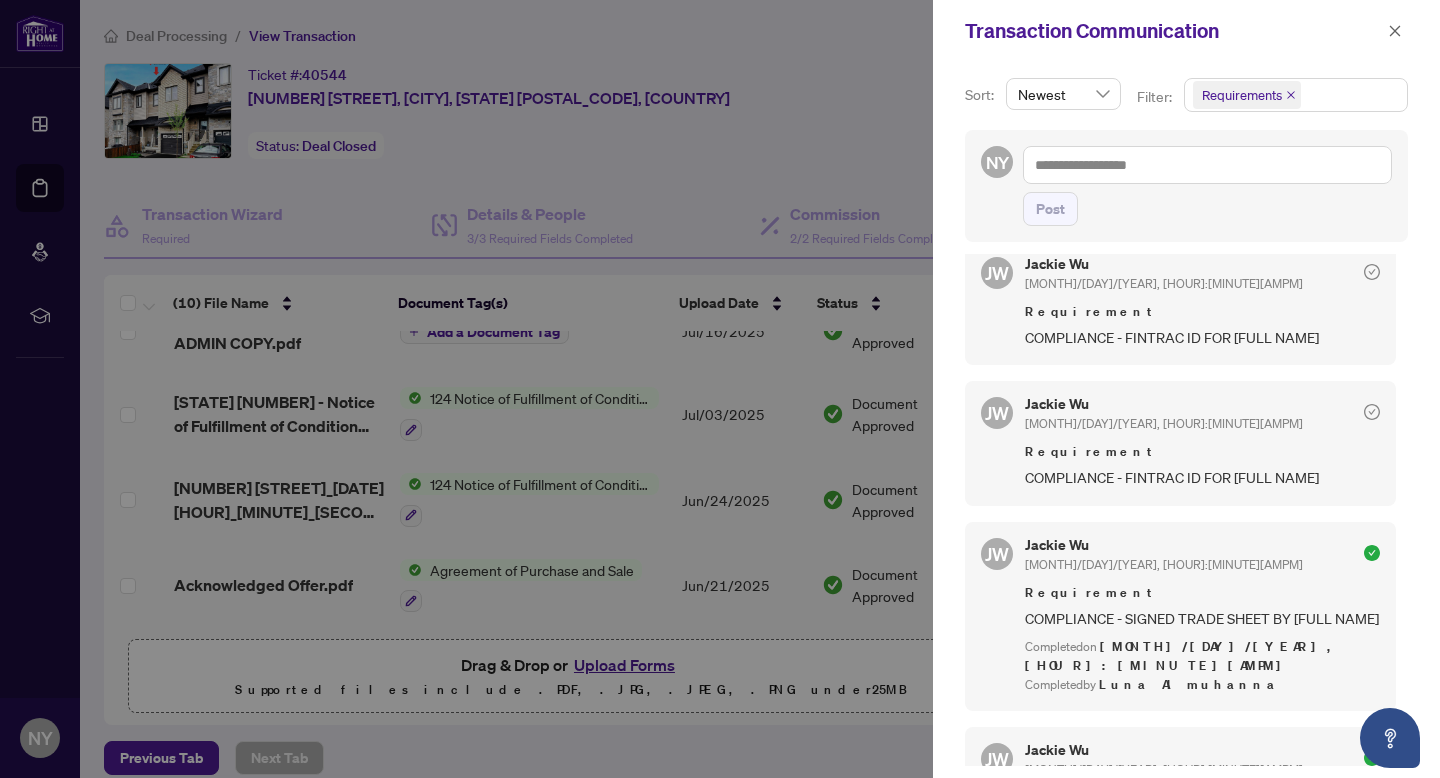 click on "COMPLIANCE - FINTRAC ID FOR [FULL NAME]" at bounding box center [1202, 477] 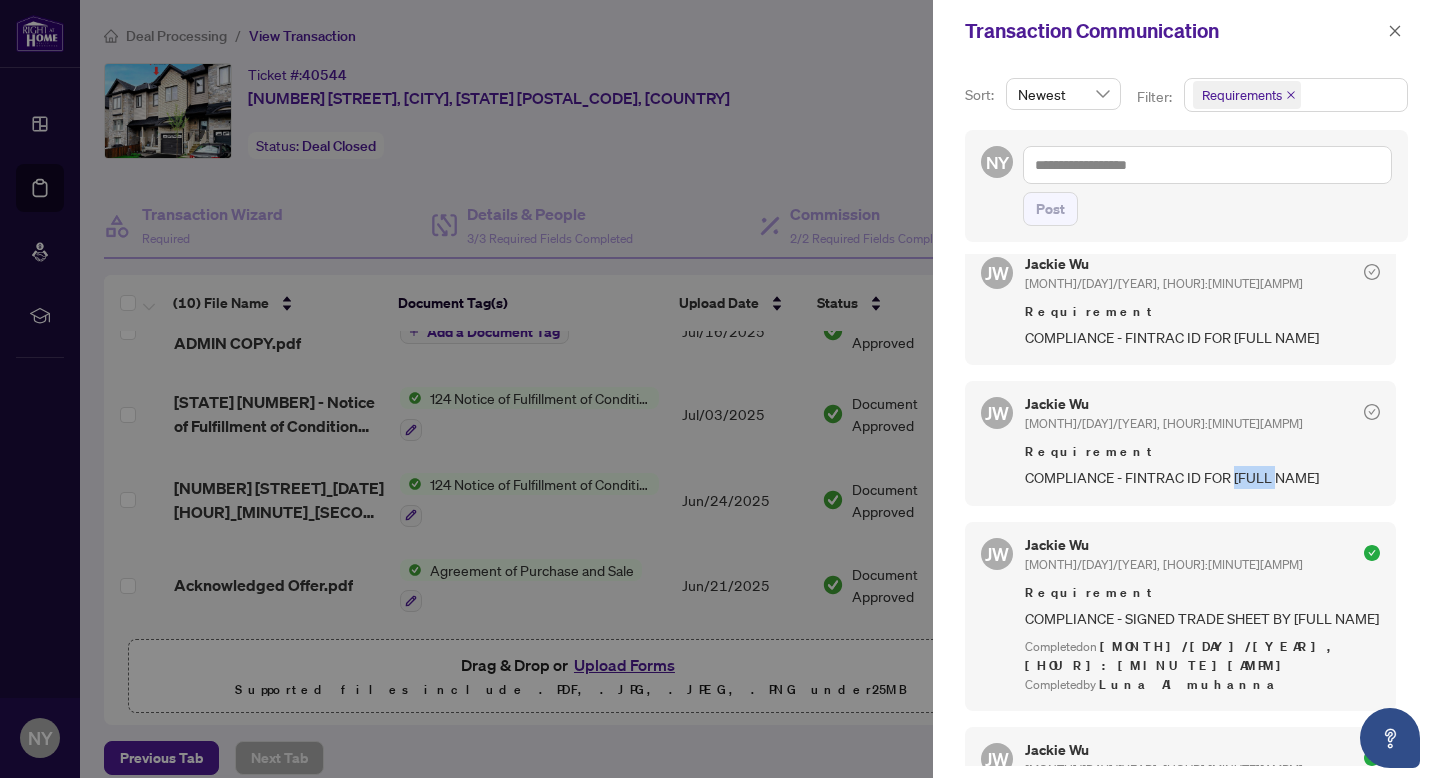 click on "COMPLIANCE - FINTRAC ID FOR [FULL NAME]" at bounding box center (1202, 477) 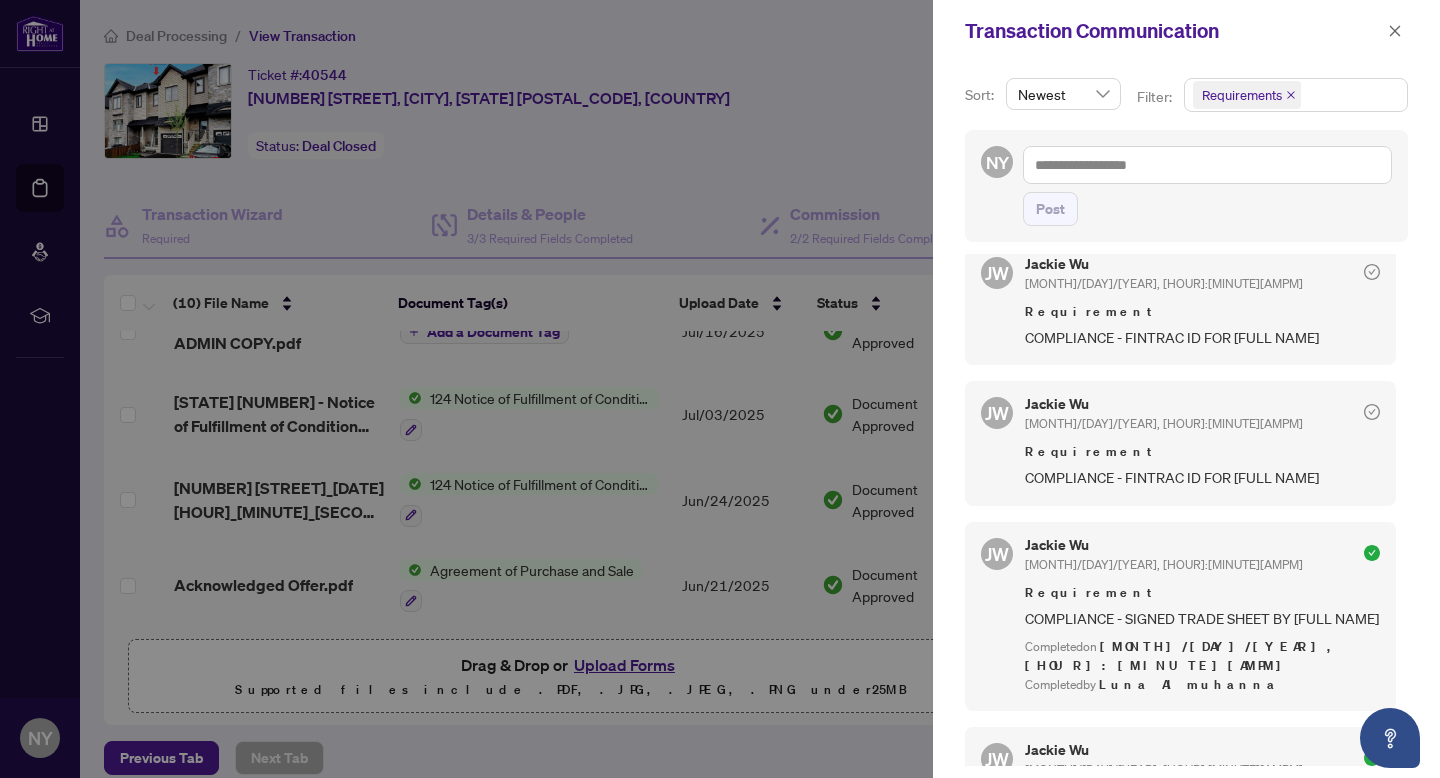 click on "COMPLIANCE - FINTRAC ID FOR [FULL NAME]" at bounding box center (1202, 477) 